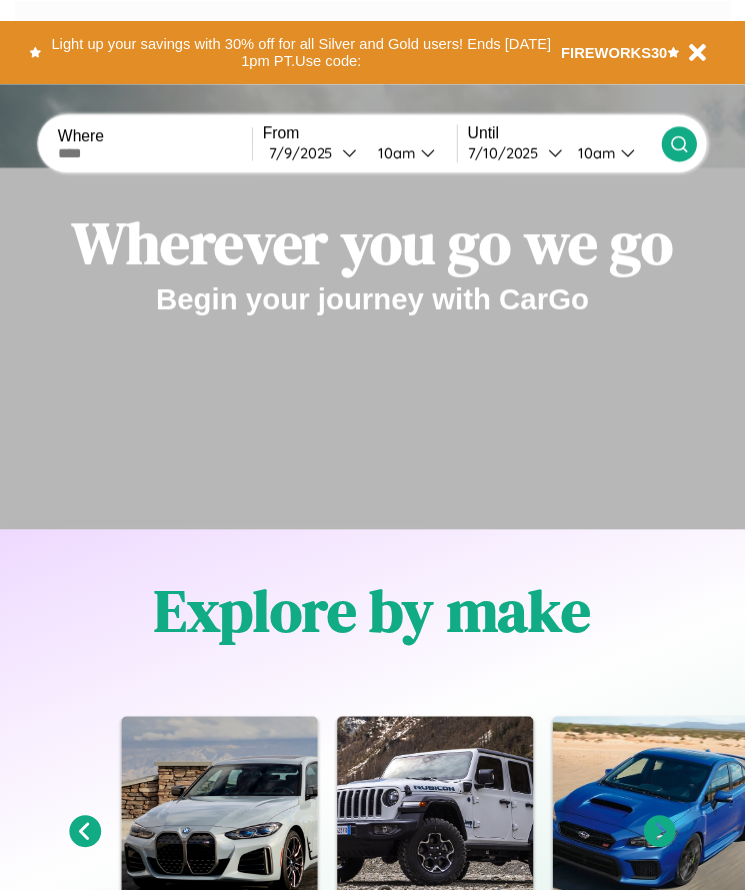 scroll, scrollTop: 0, scrollLeft: 0, axis: both 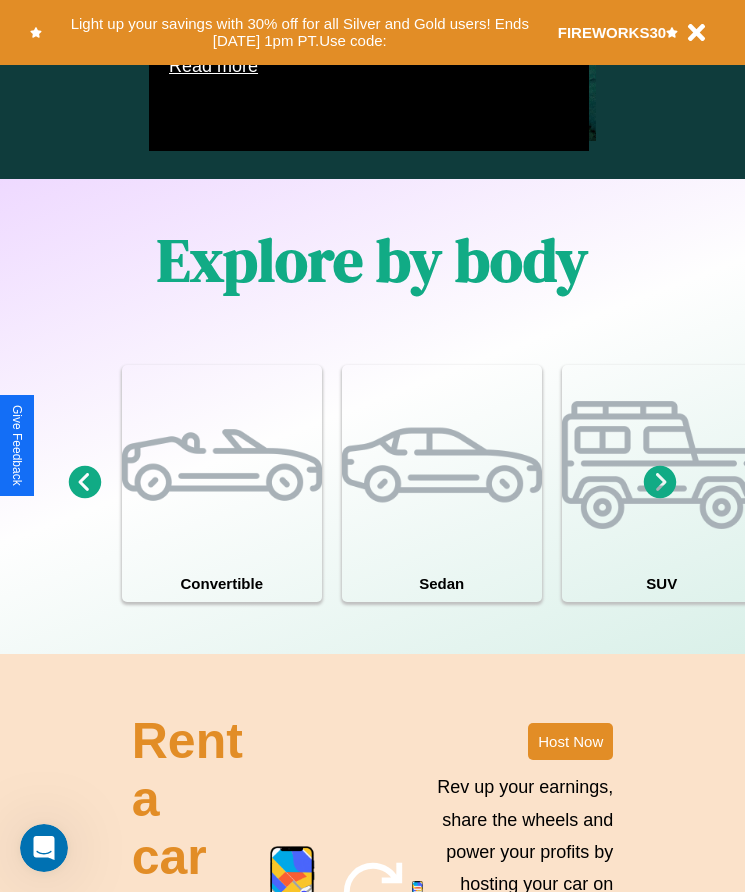 click 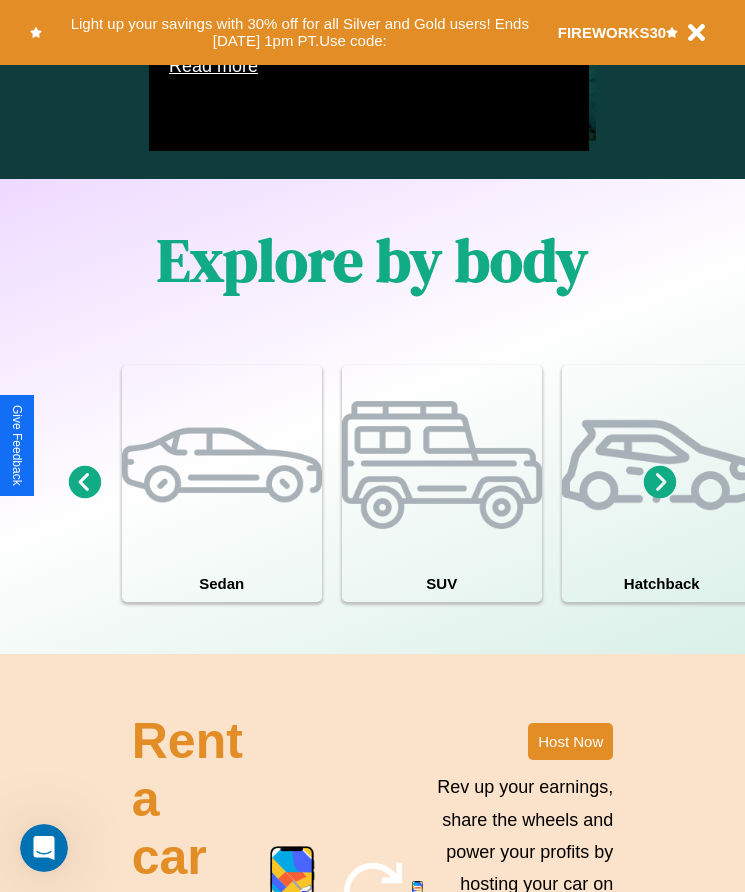 click 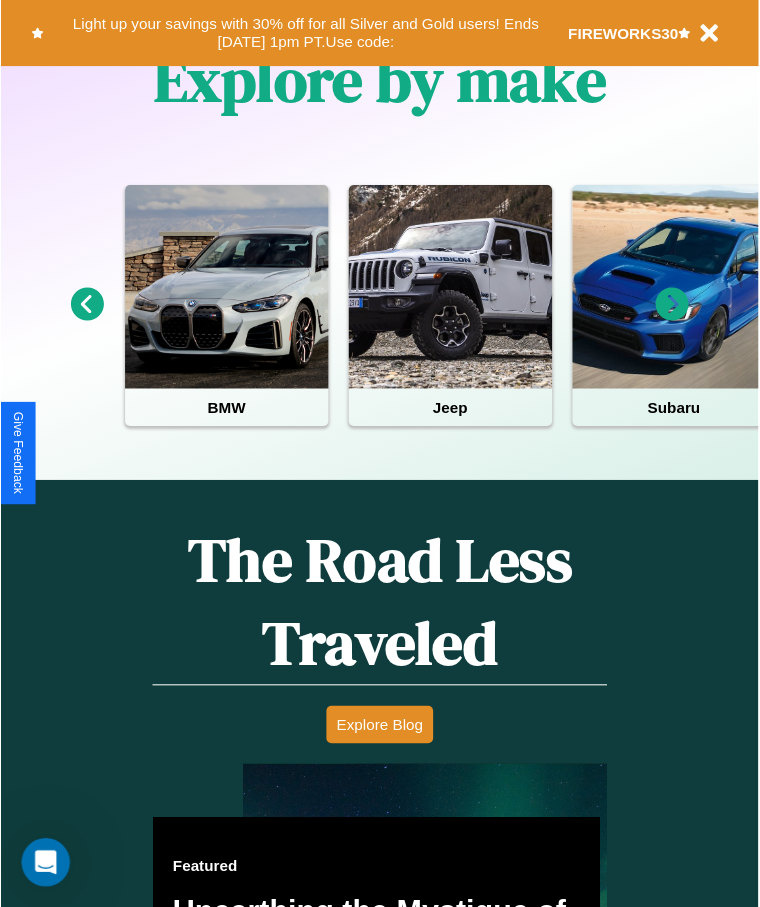 scroll, scrollTop: 0, scrollLeft: 0, axis: both 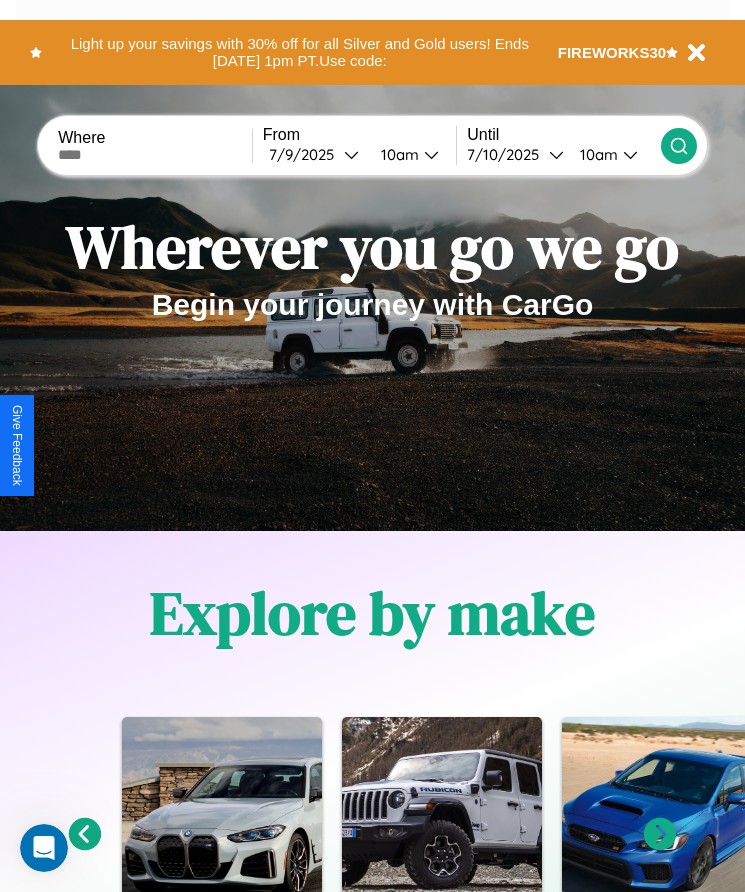 click at bounding box center [155, 155] 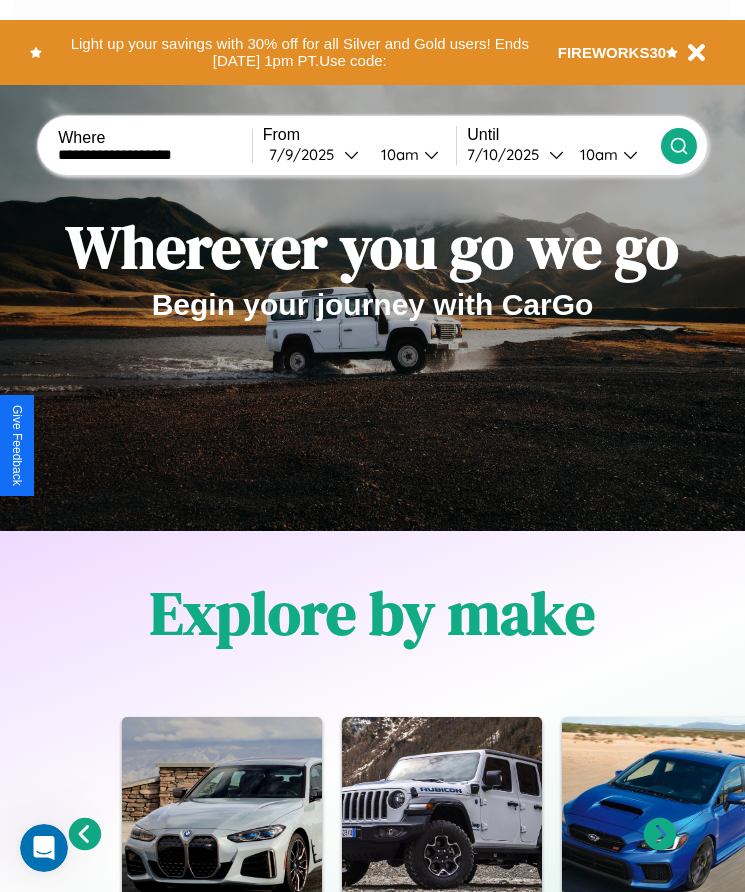 type on "**********" 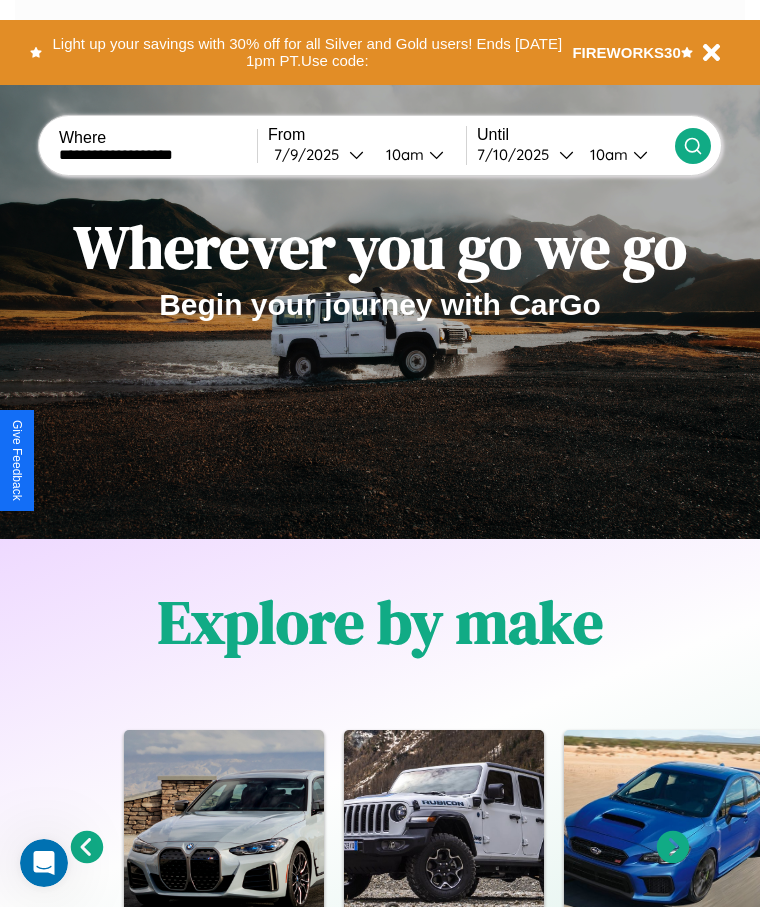 select on "*" 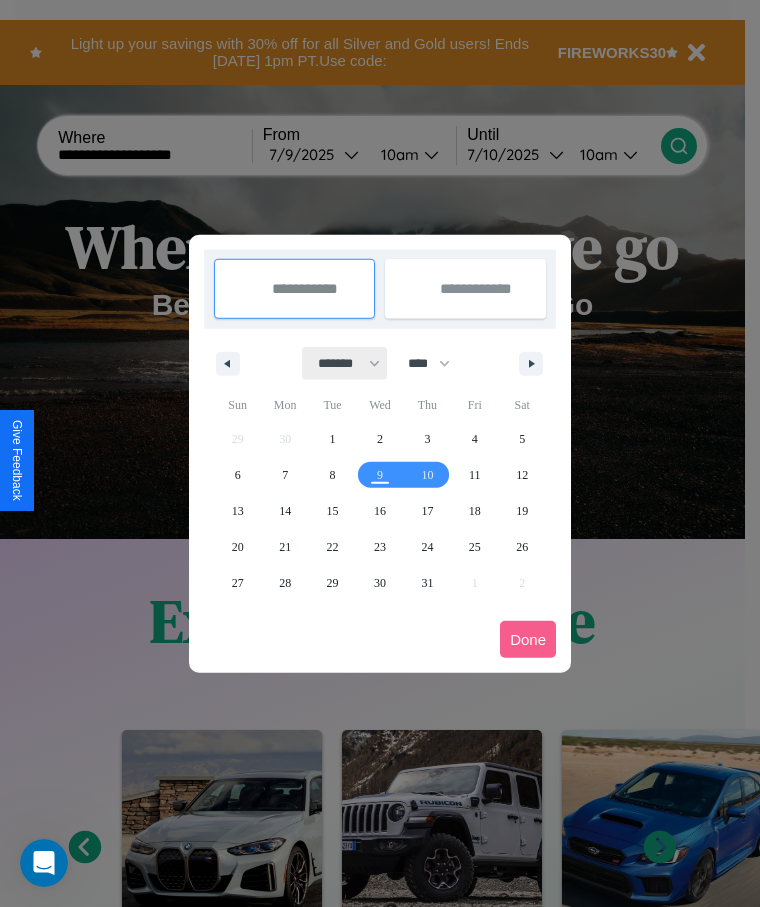 click on "******* ******** ***** ***** *** **** **** ****** ********* ******* ******** ********" at bounding box center (345, 363) 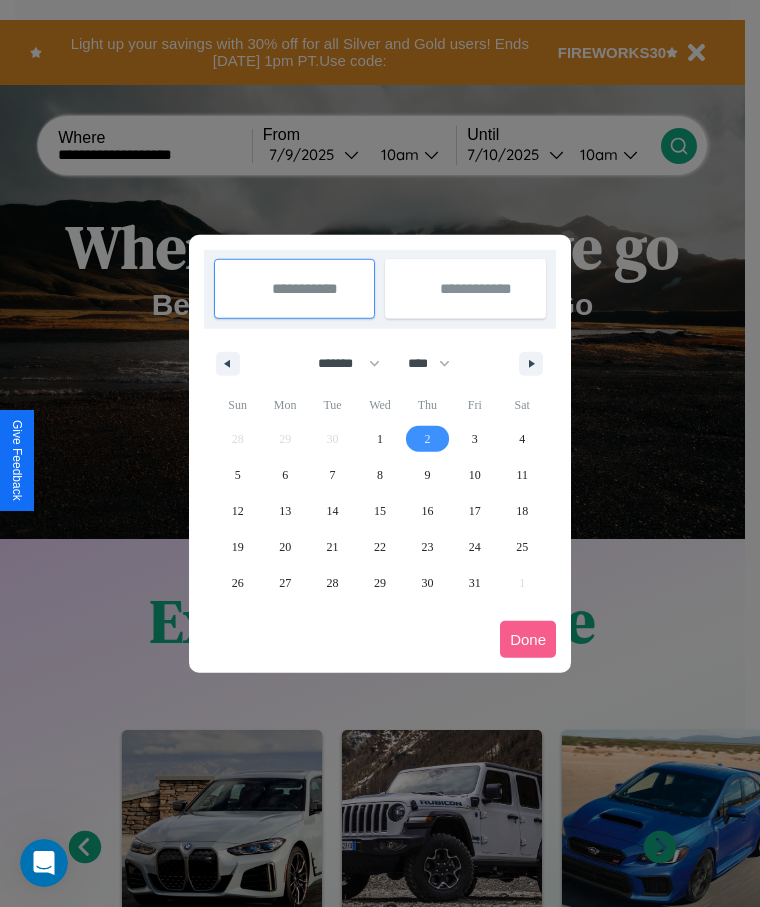 click on "2" at bounding box center (427, 439) 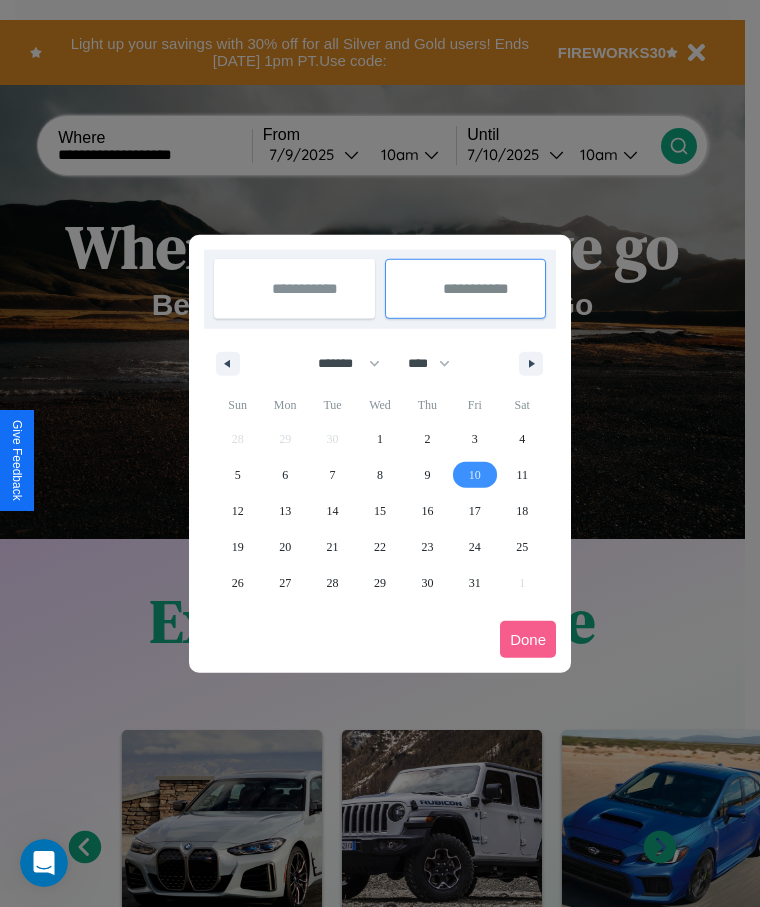 click on "10" at bounding box center [475, 475] 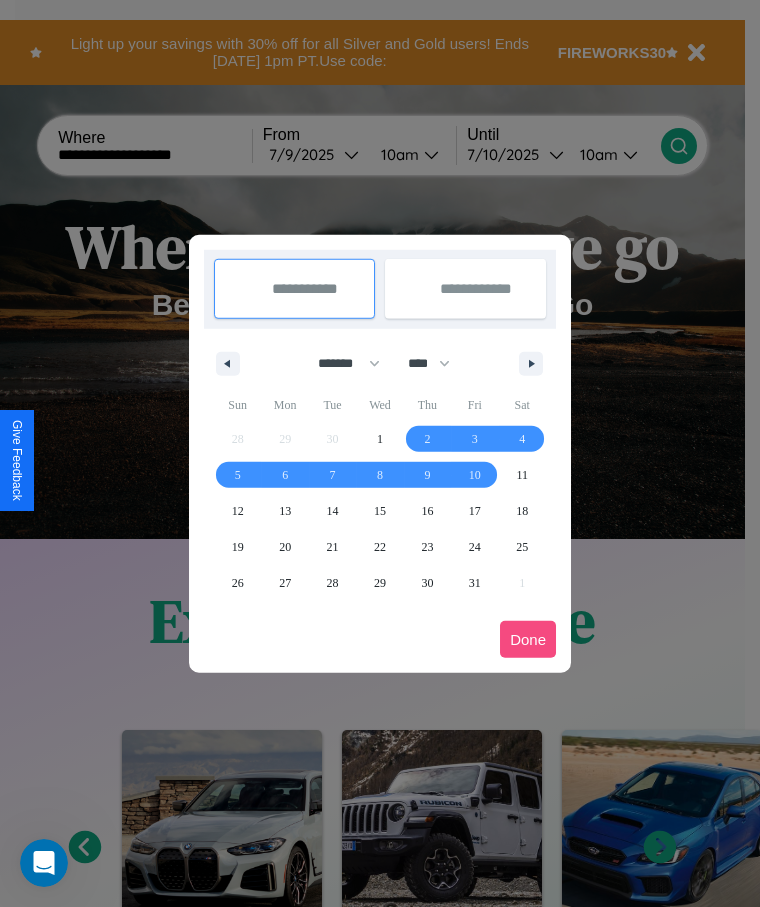 click on "Done" at bounding box center [528, 639] 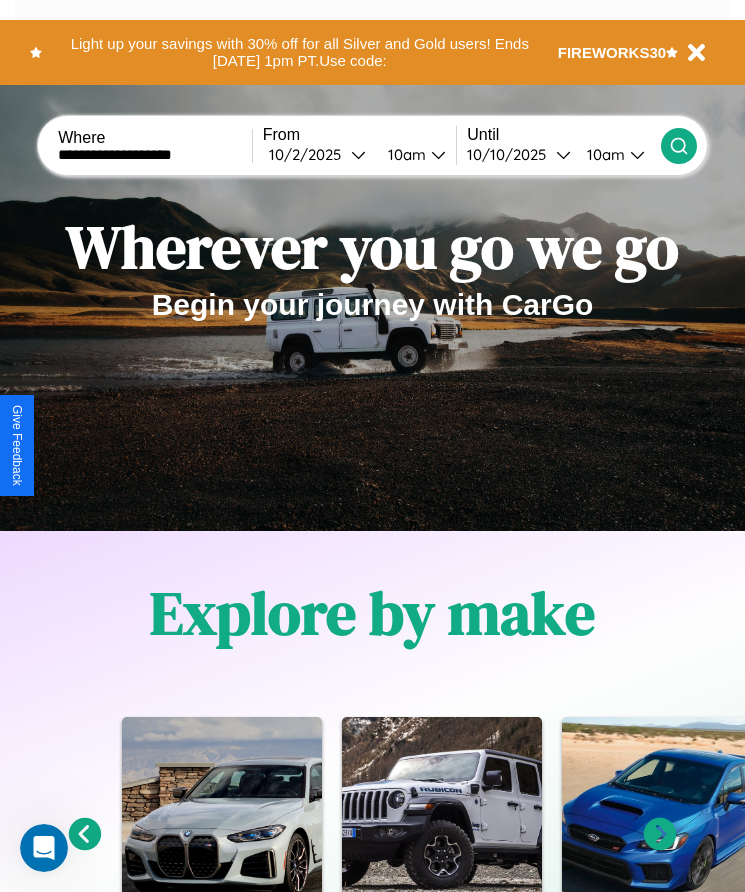 click 